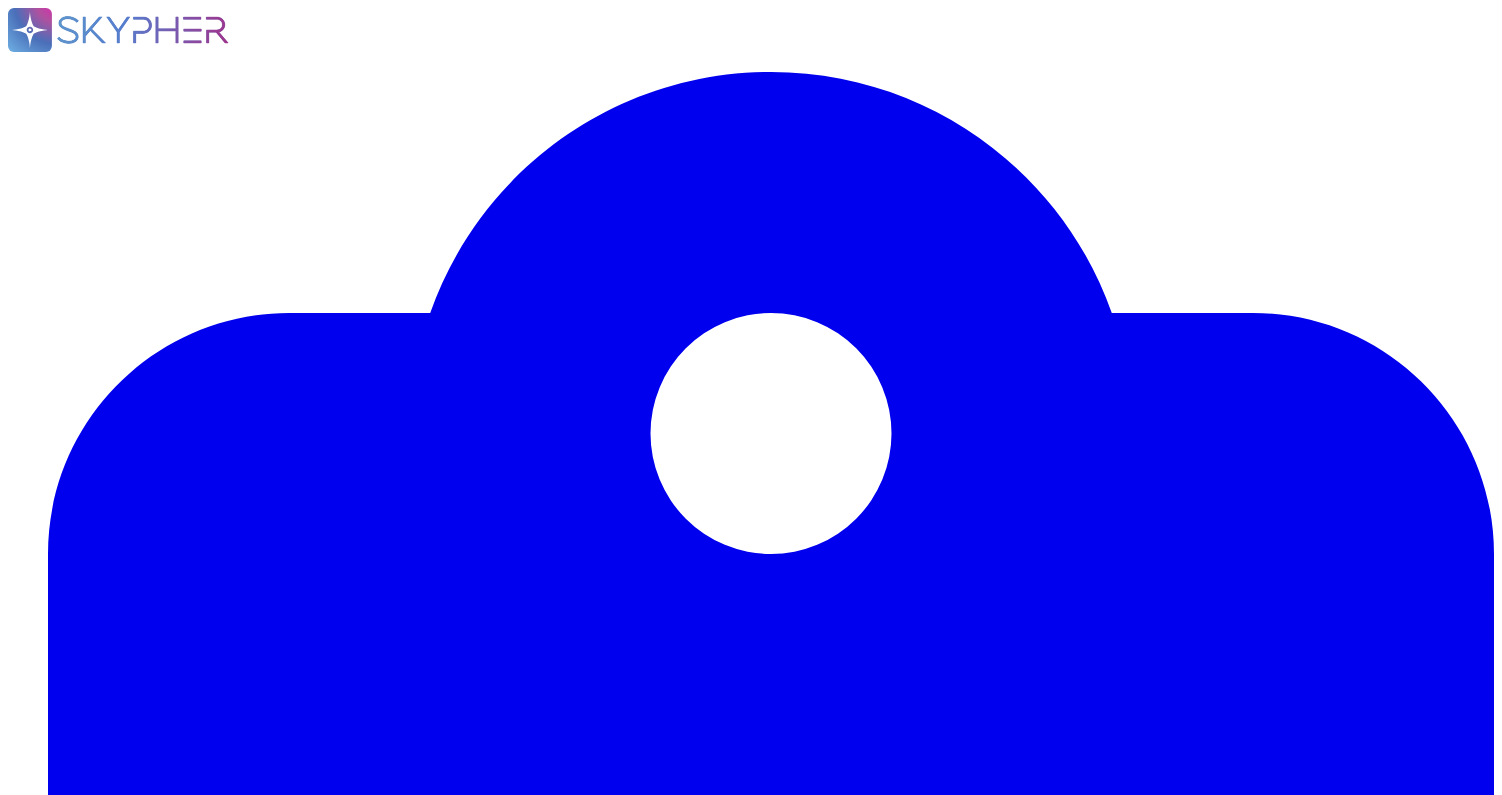 scroll, scrollTop: 0, scrollLeft: 0, axis: both 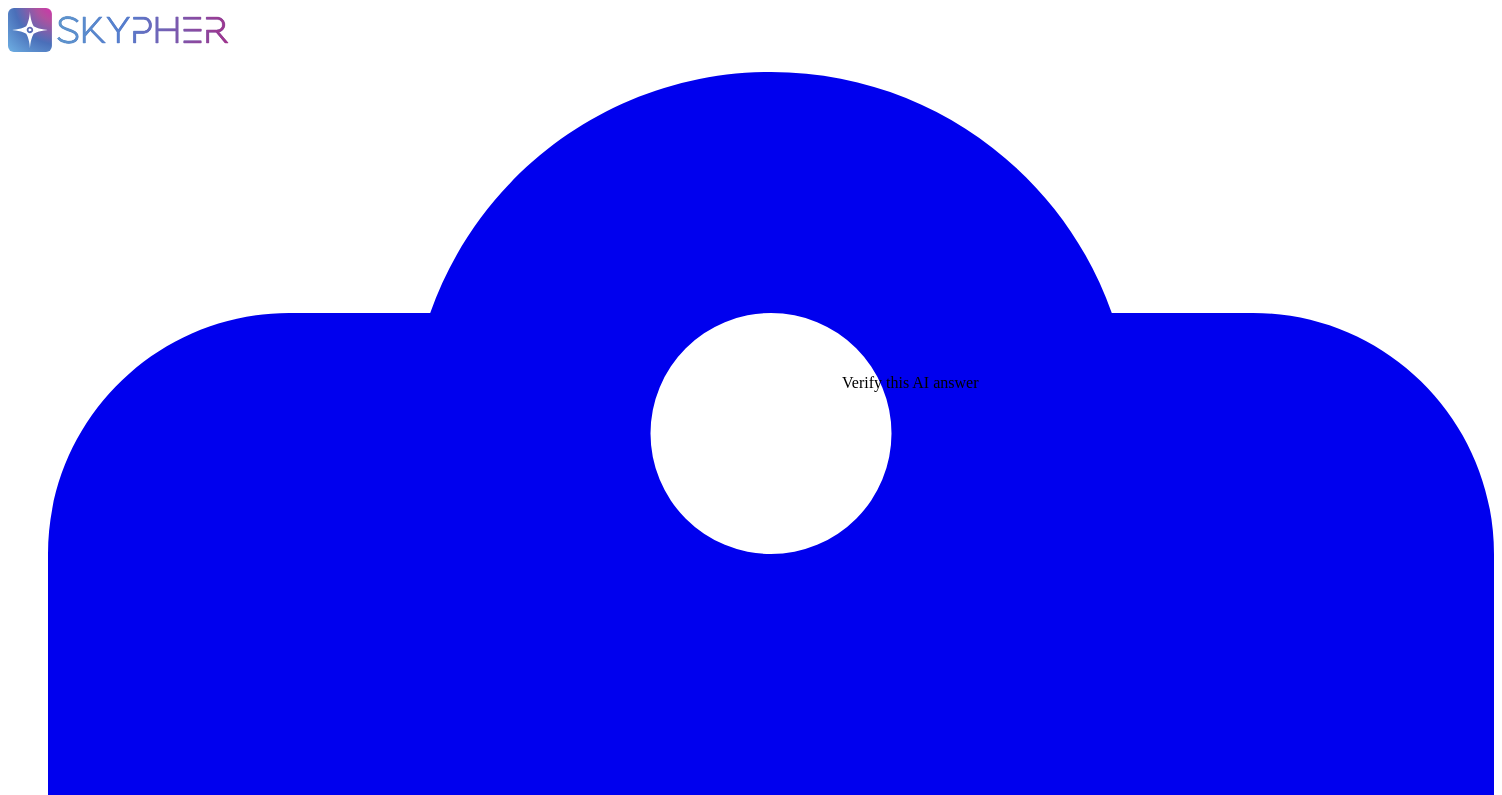 click 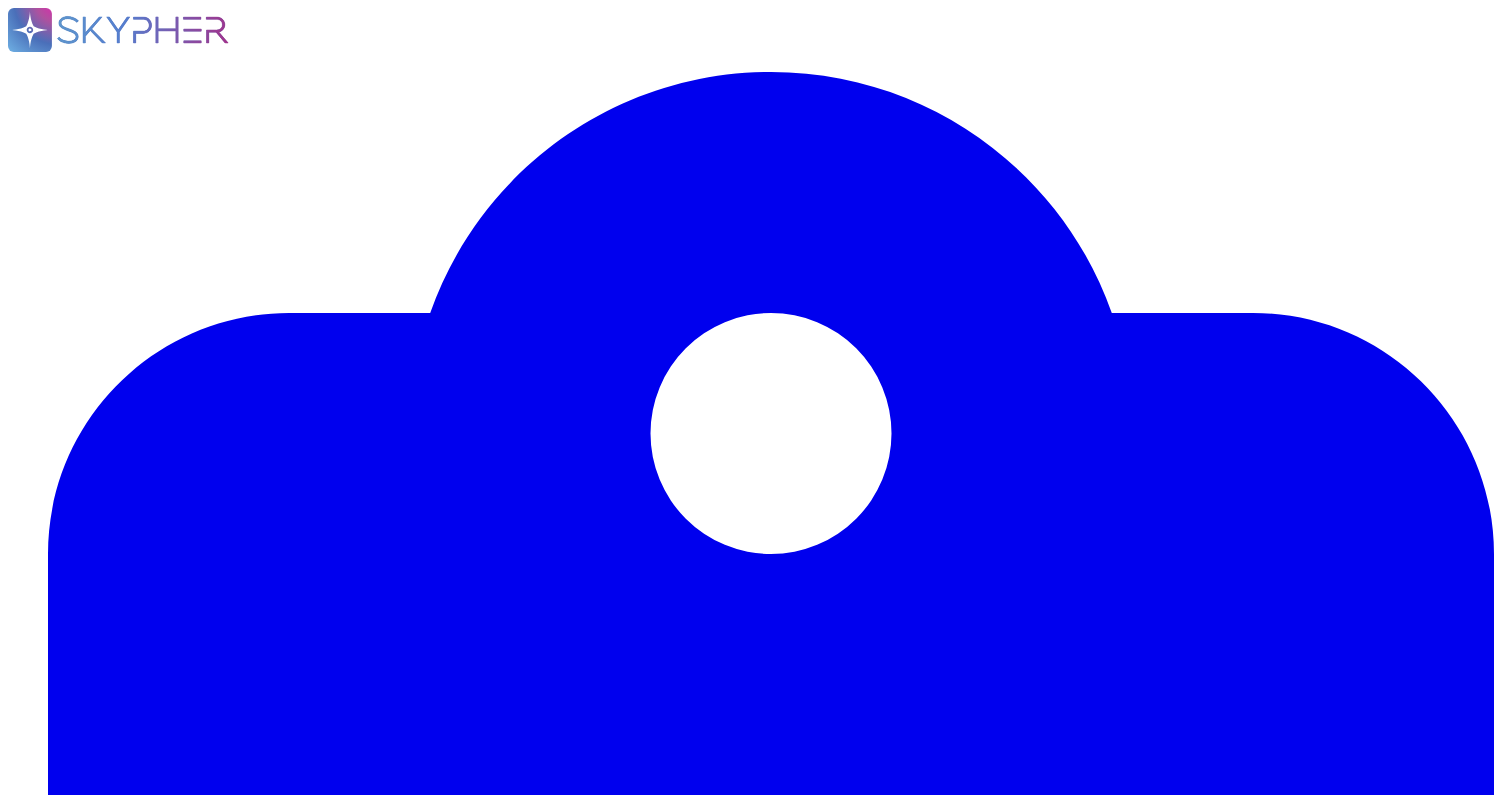 scroll, scrollTop: 209, scrollLeft: 0, axis: vertical 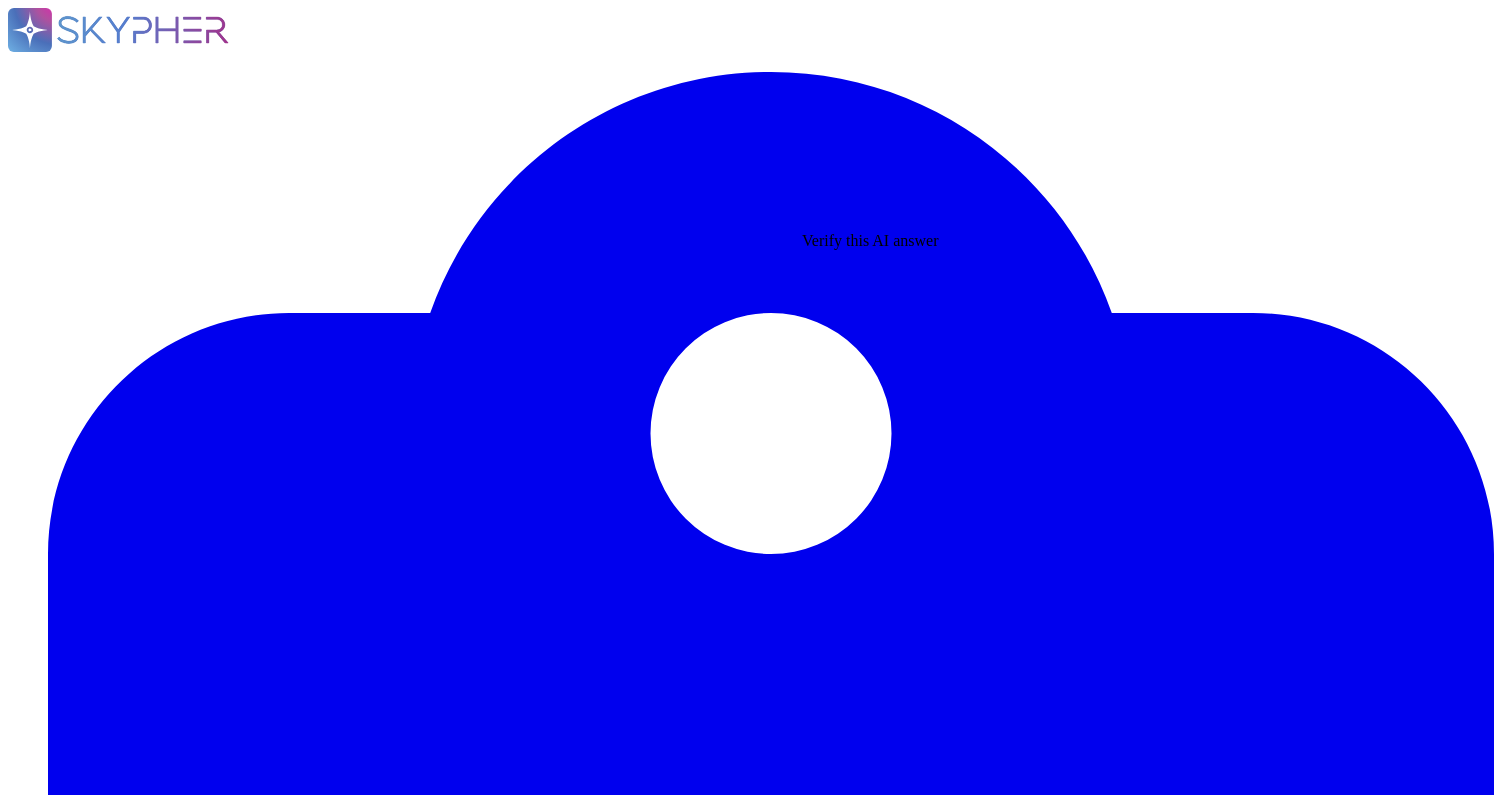 click 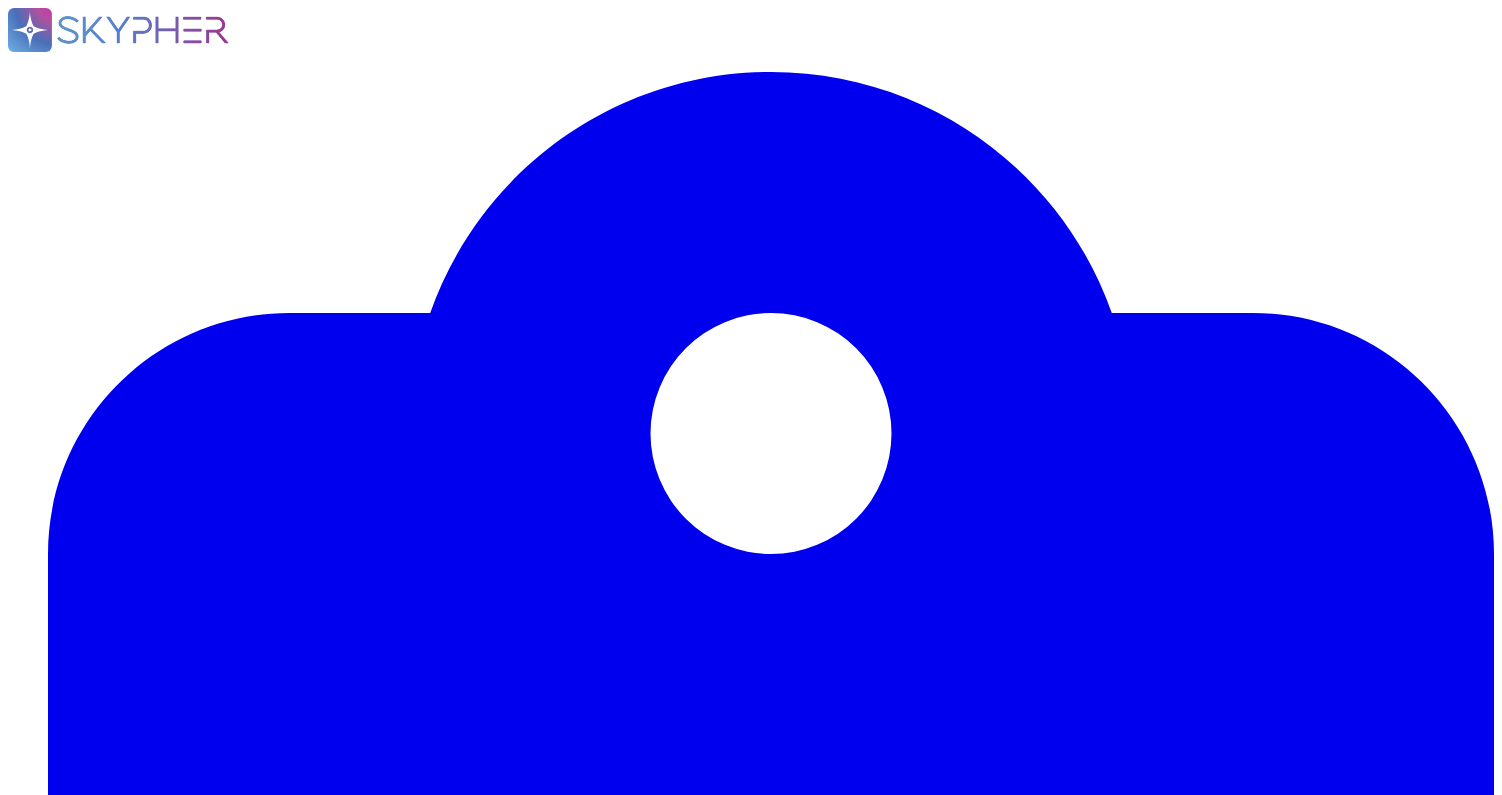 click on "If the answer is Yes, indicate the company name and the type of processing activity in the notes field" at bounding box center (345, 59916) 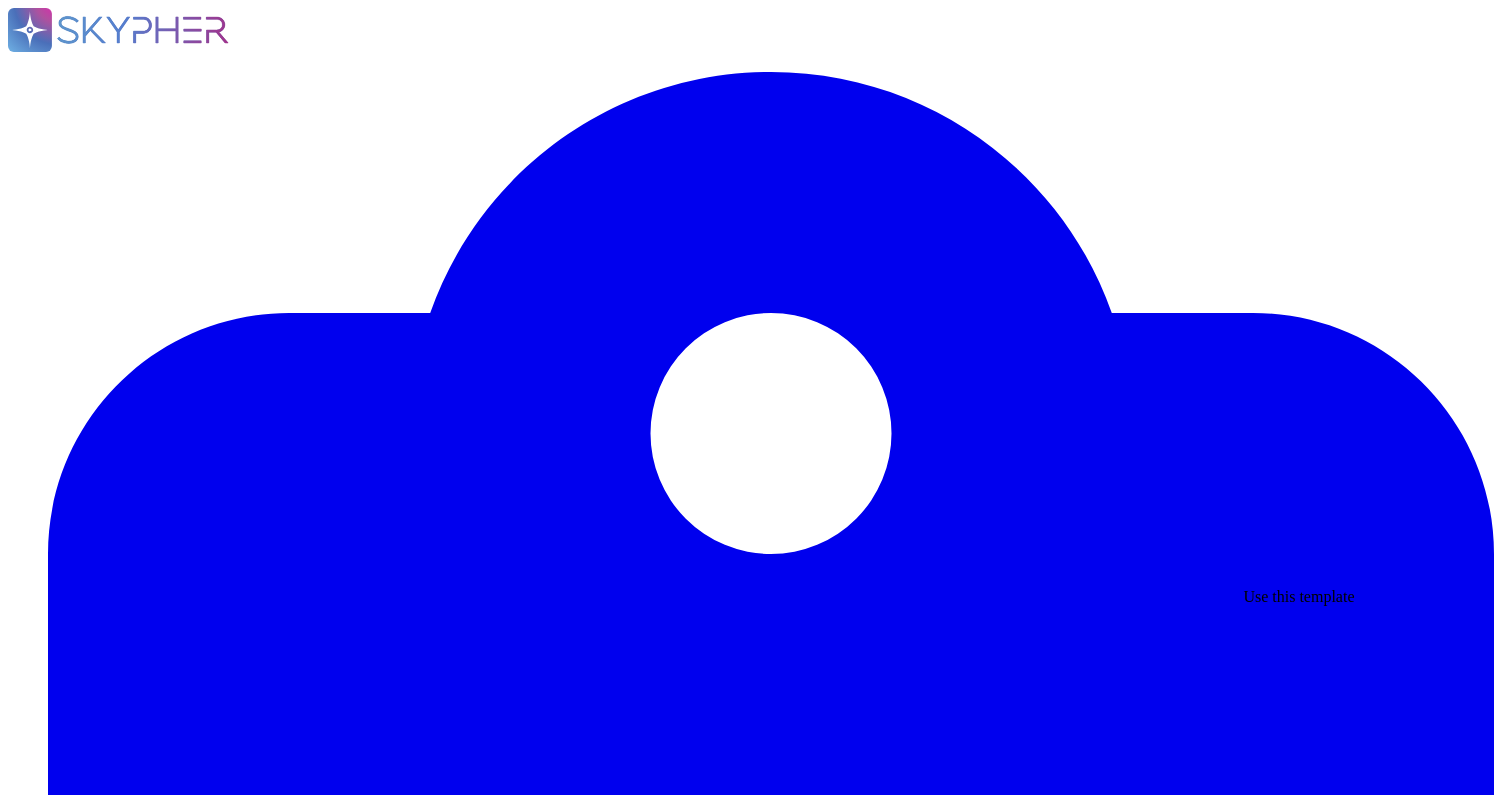 click on "Use" at bounding box center (28, 107467) 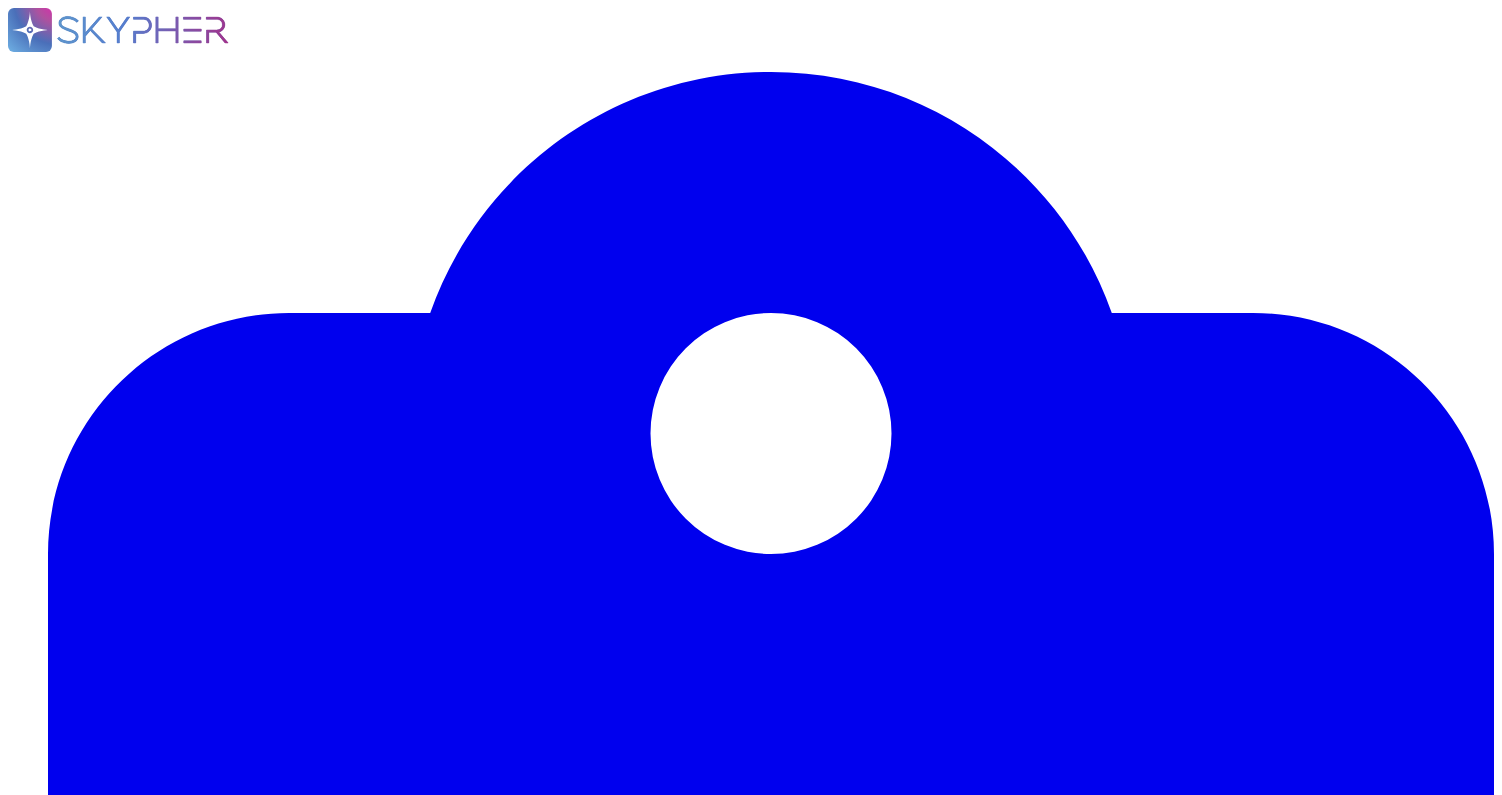 click on "Adobe conducts risk assessments associated with data governance requirements at least once a year. ​ Adobe management performs an annual risk assessment, and the results from these risk assessment activities are reviewed to prioritize the mitigation of identified risks. ​
See SOC 2 Controls CC3.3, CC9.1, and RM-02-01" at bounding box center [88, 49601] 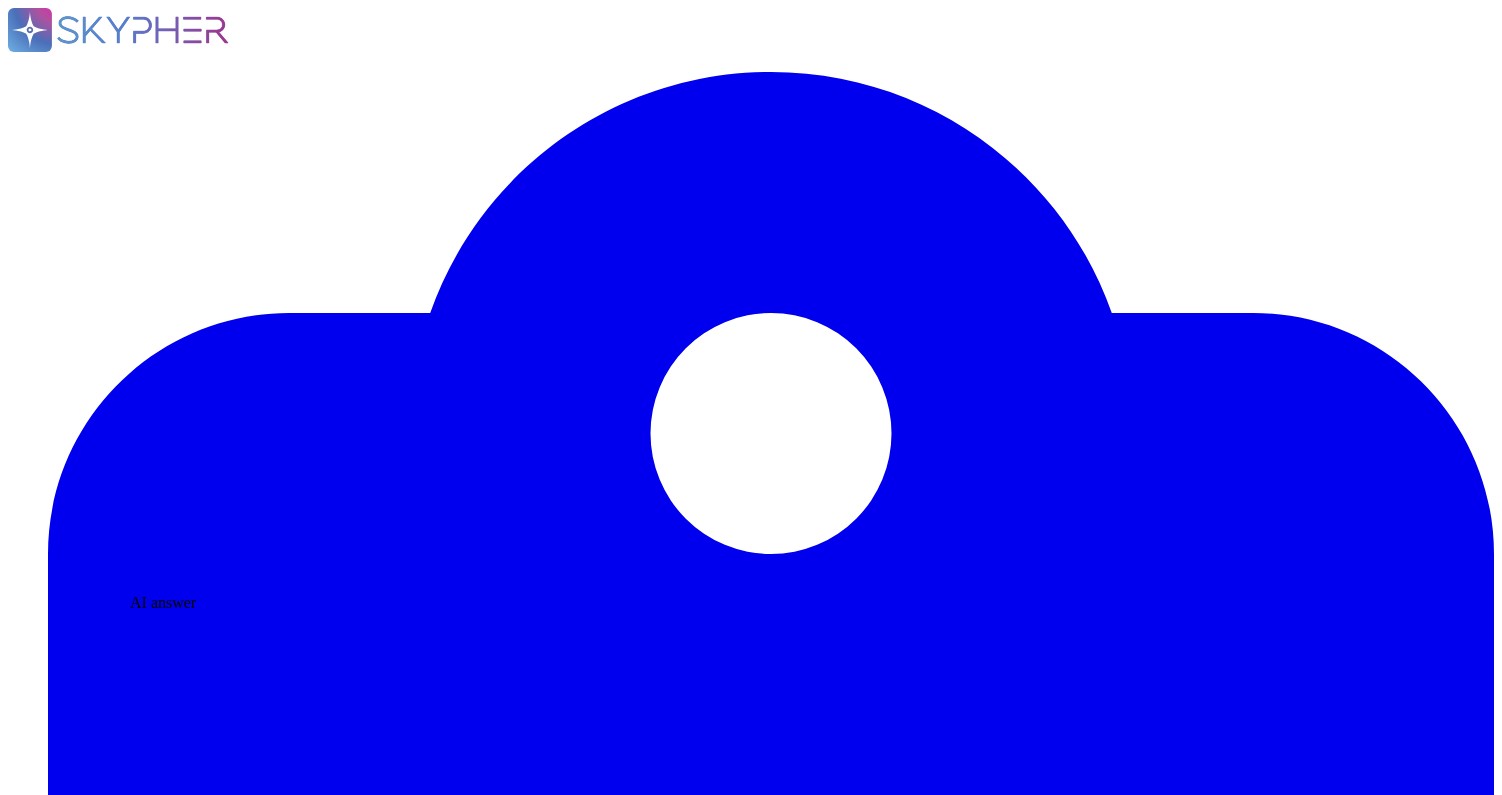 drag, startPoint x: 648, startPoint y: 690, endPoint x: 100, endPoint y: 610, distance: 553.80865 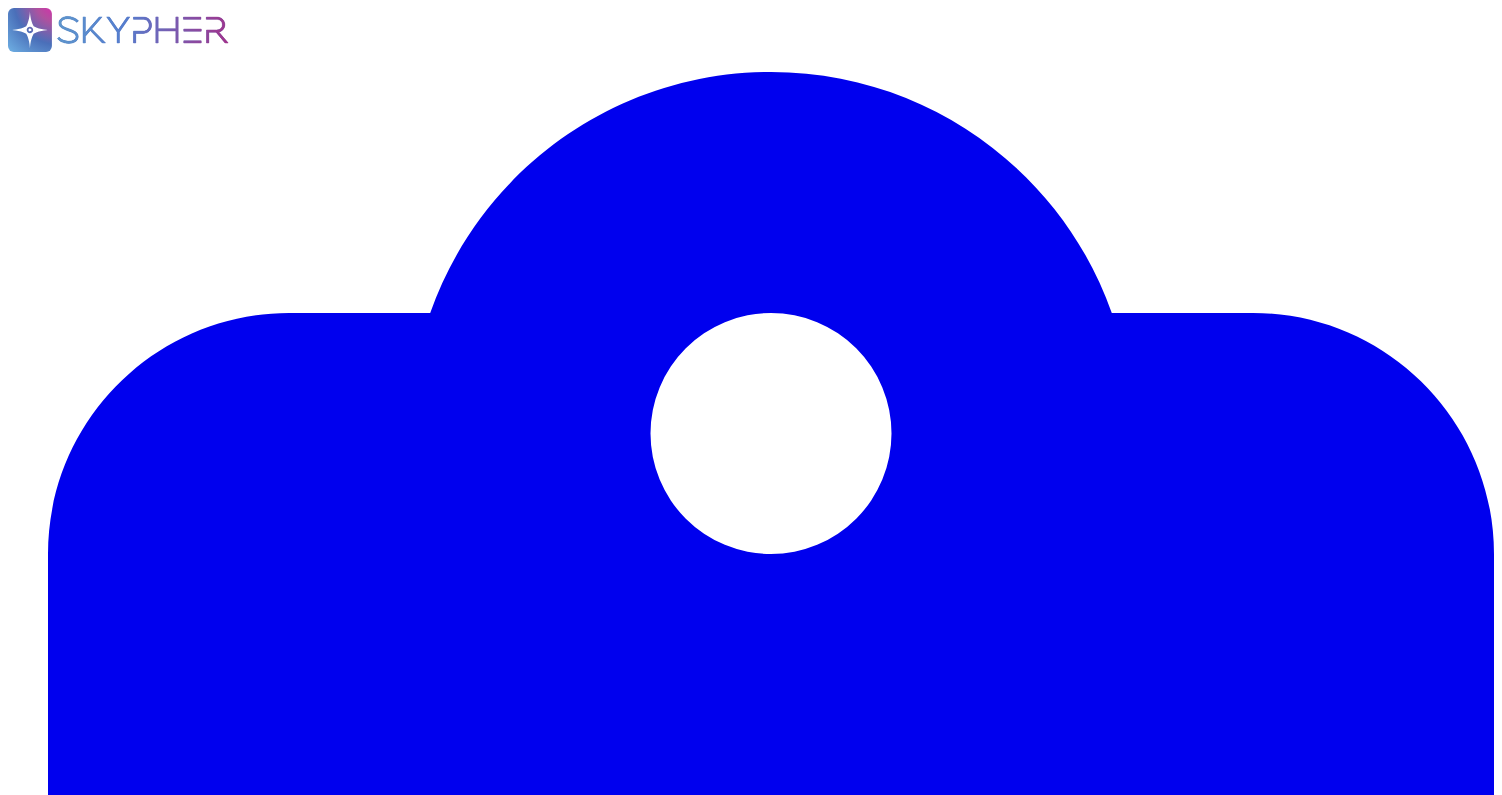 paste on "[URL][DOMAIN_NAME]" 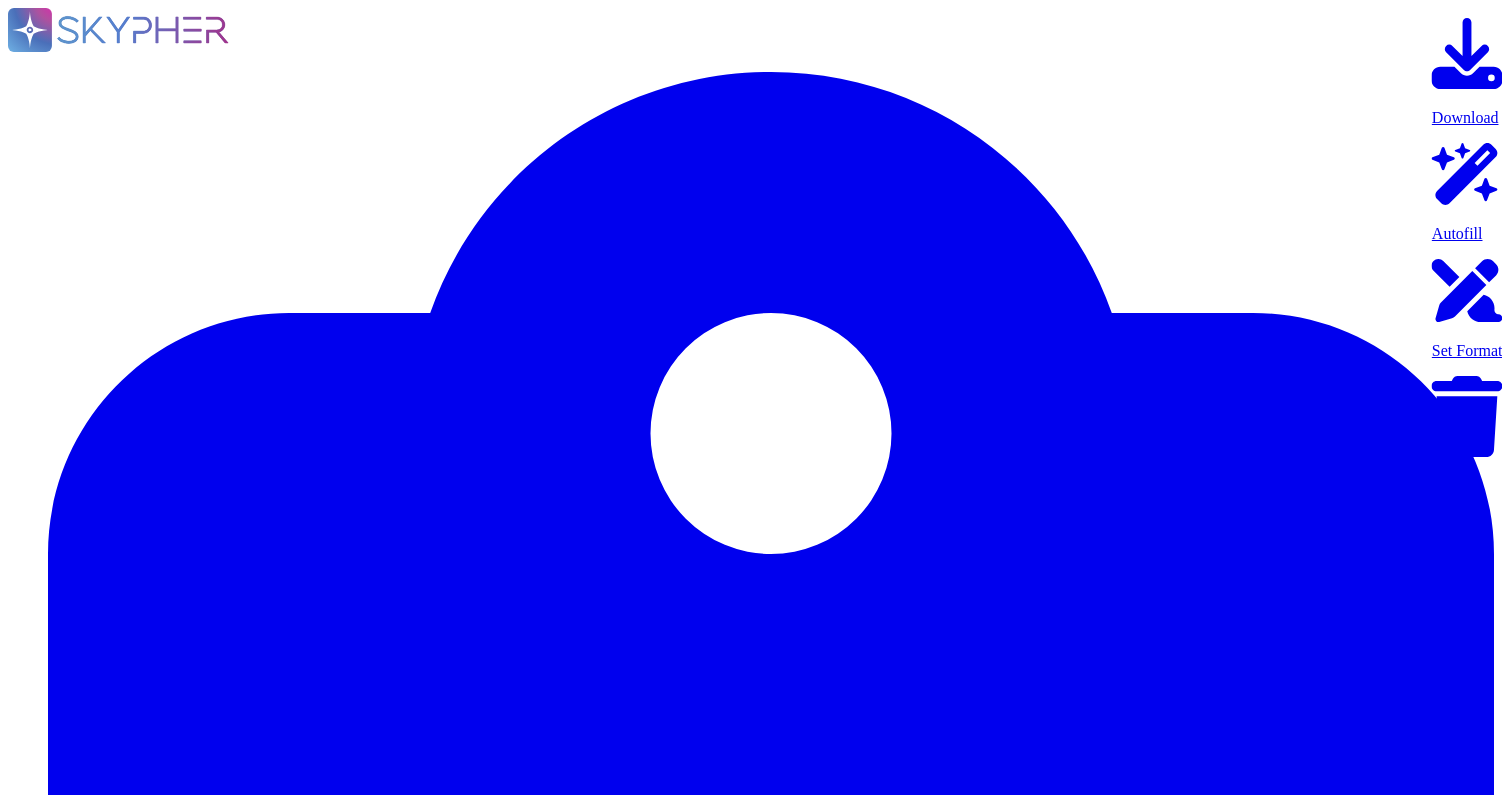 click on "Download" at bounding box center [1467, 118] 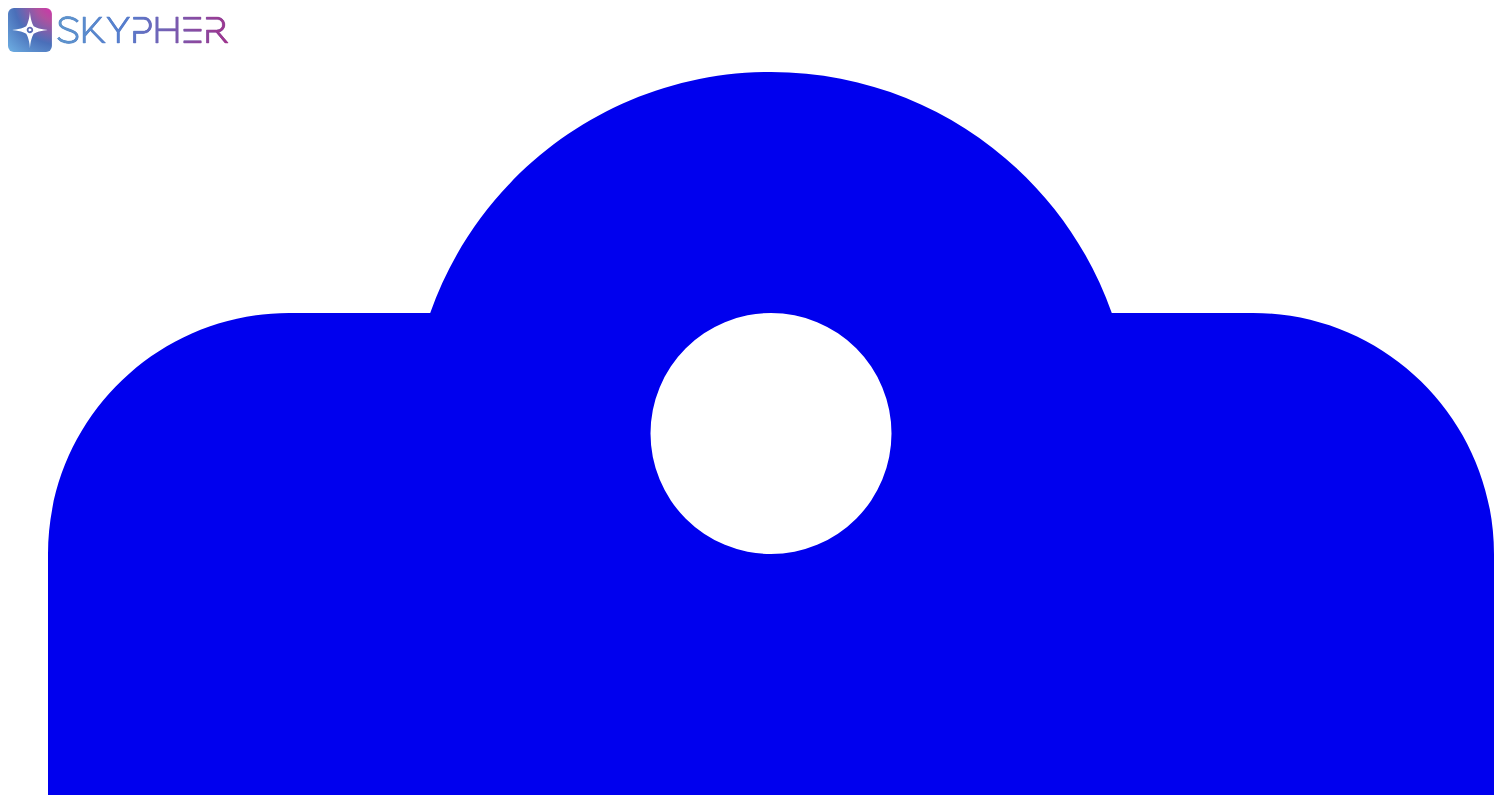 click on "Click or Drag & Drop" at bounding box center [78, 27340] 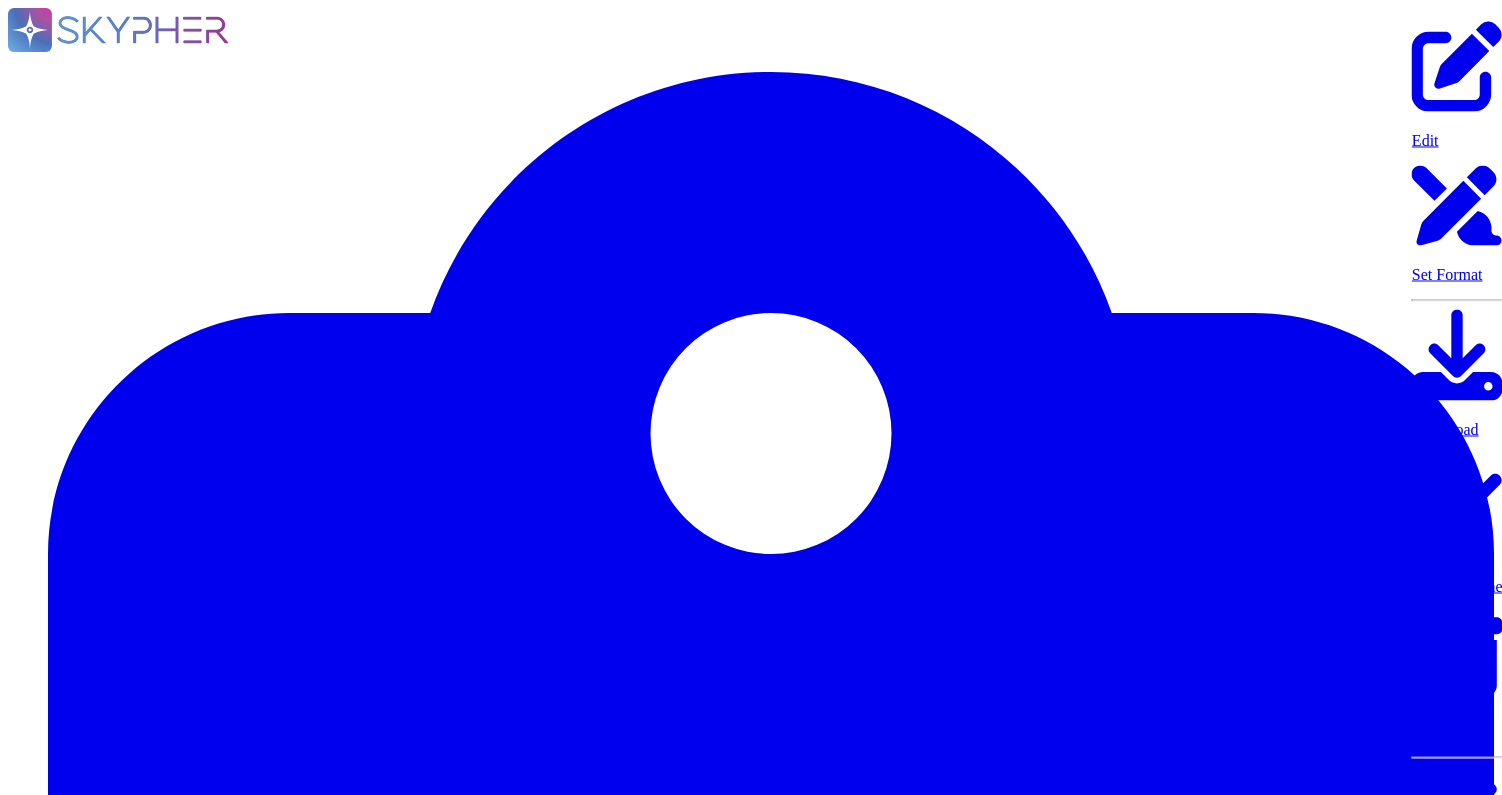 click on "Mark as Done" at bounding box center [1457, 587] 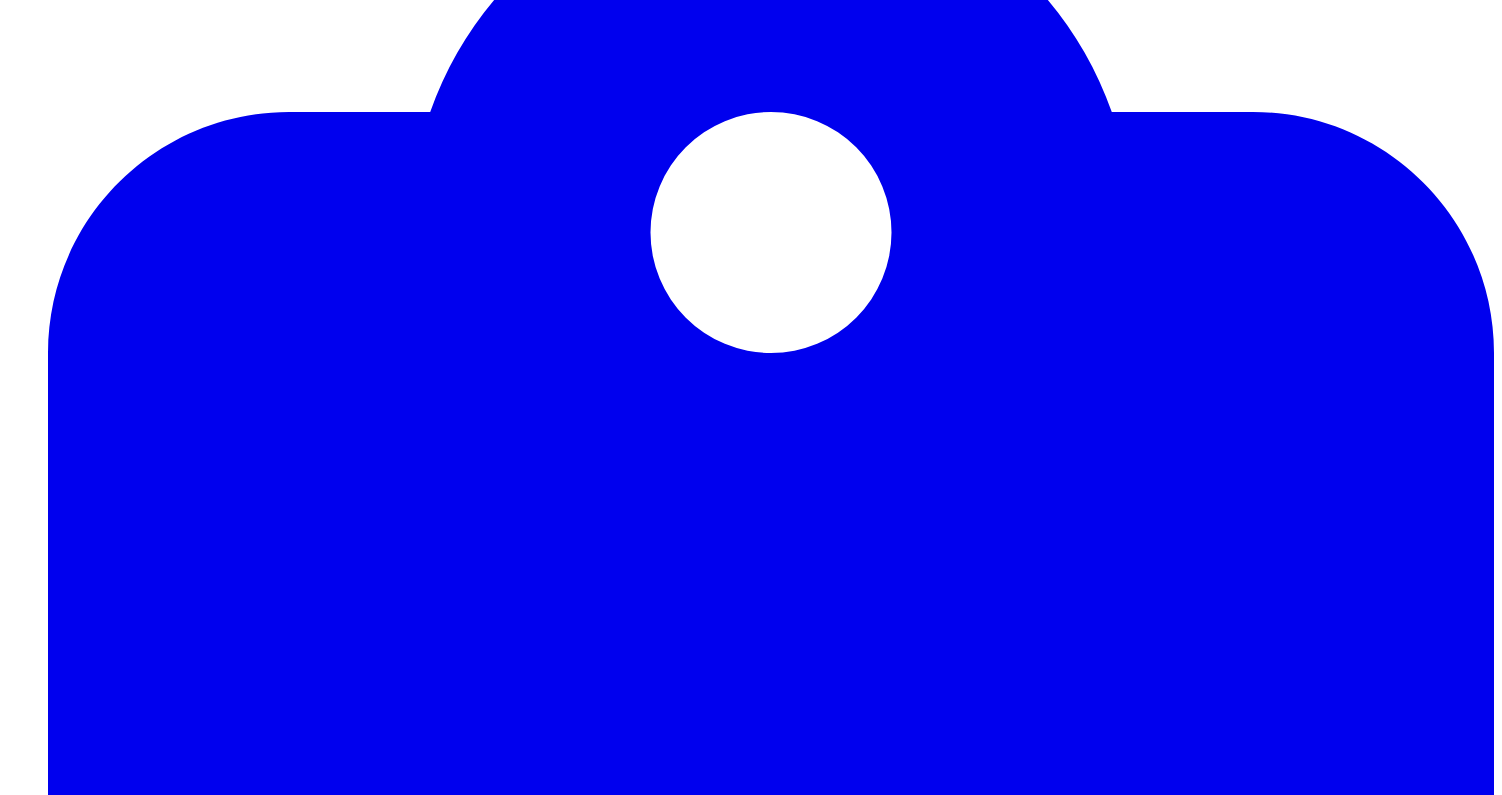 scroll, scrollTop: 216, scrollLeft: 0, axis: vertical 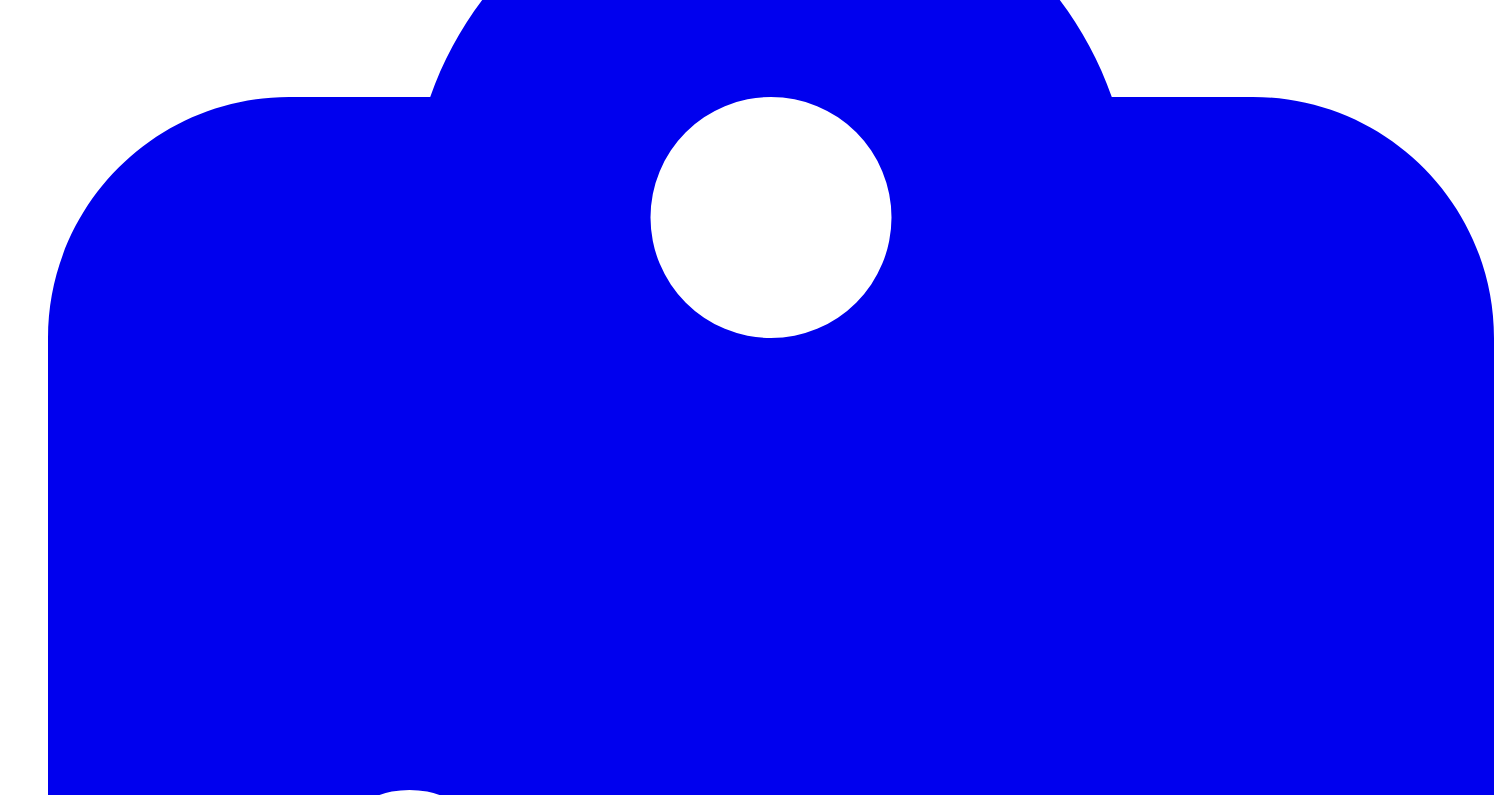 click 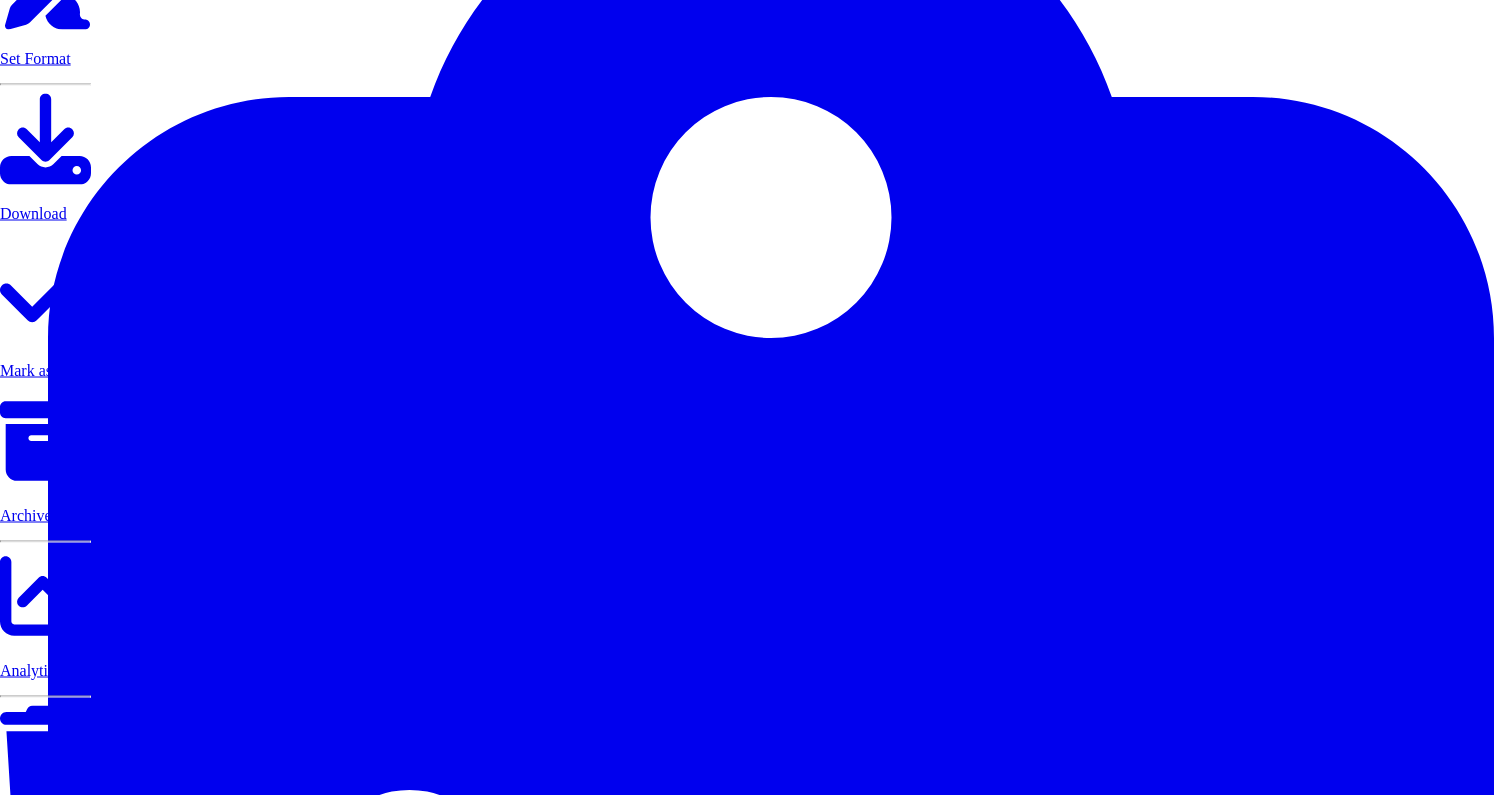 click on "Mark as Done" at bounding box center [45, 371] 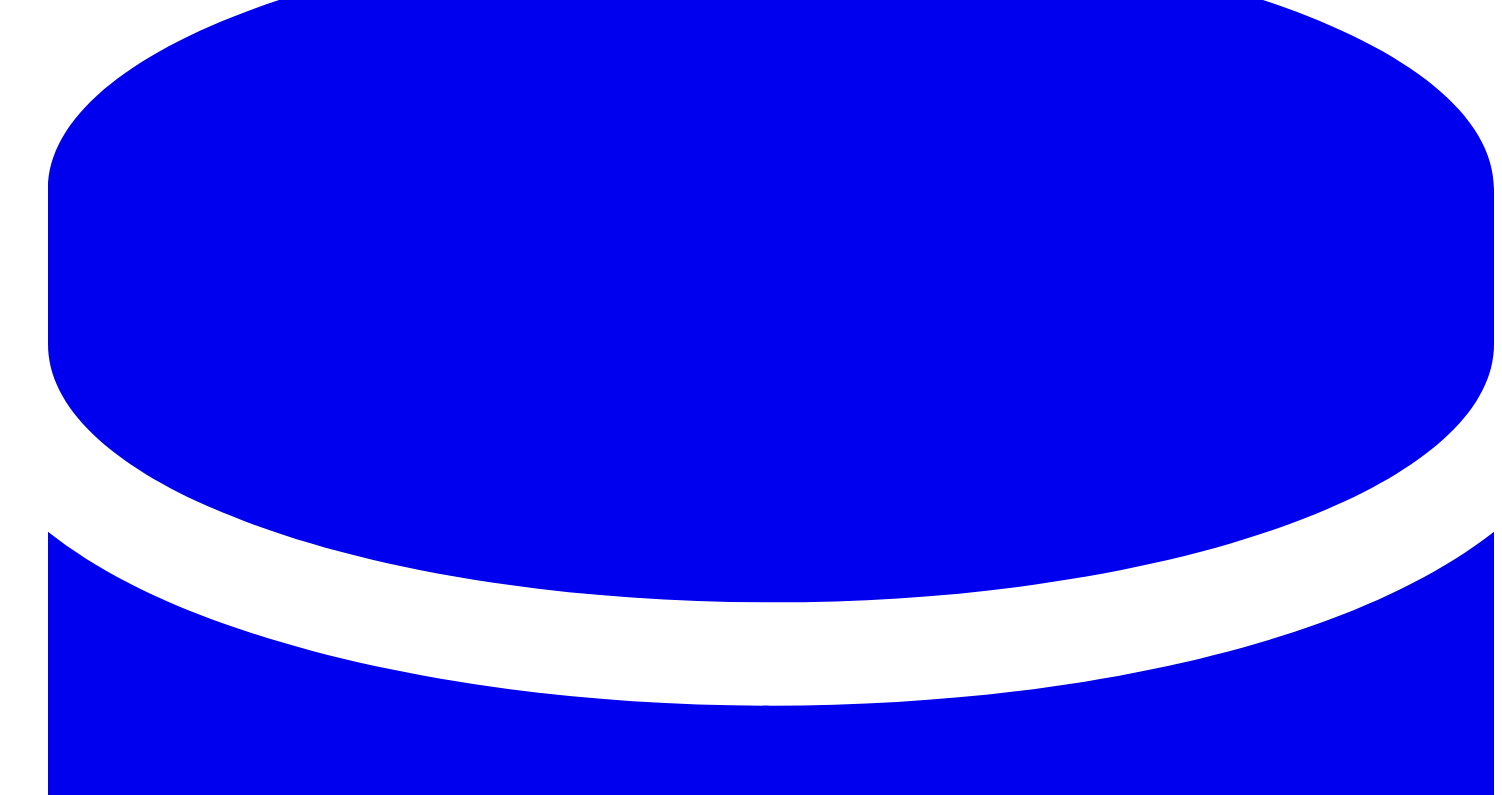 scroll, scrollTop: 2092, scrollLeft: 0, axis: vertical 